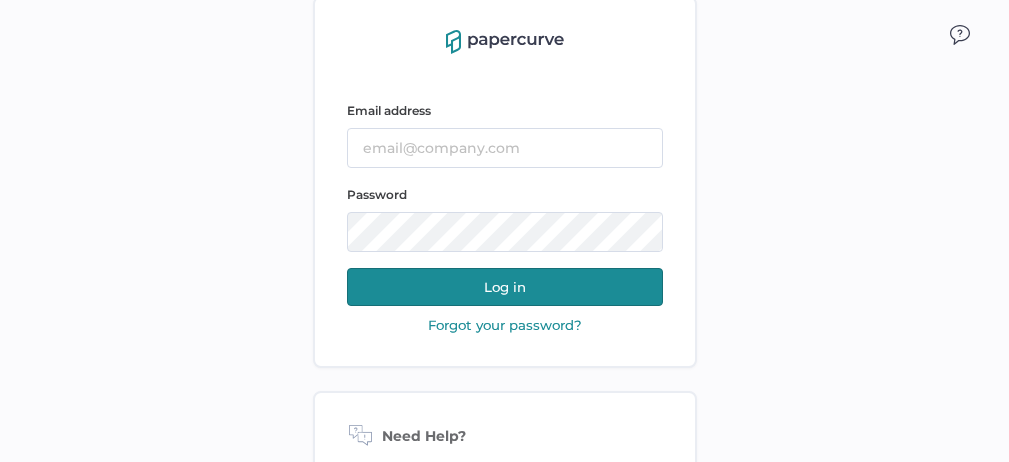 scroll, scrollTop: 0, scrollLeft: 0, axis: both 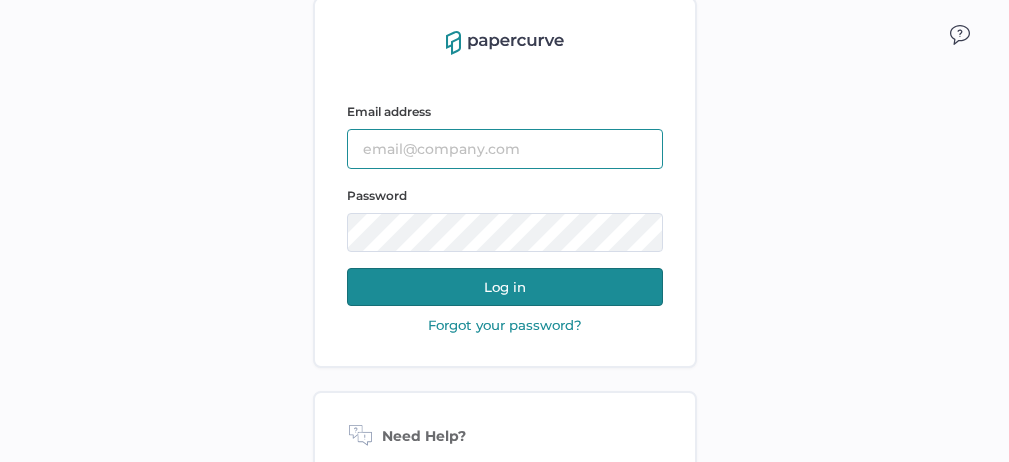 type on "jeffrey.kent@papercurve.com" 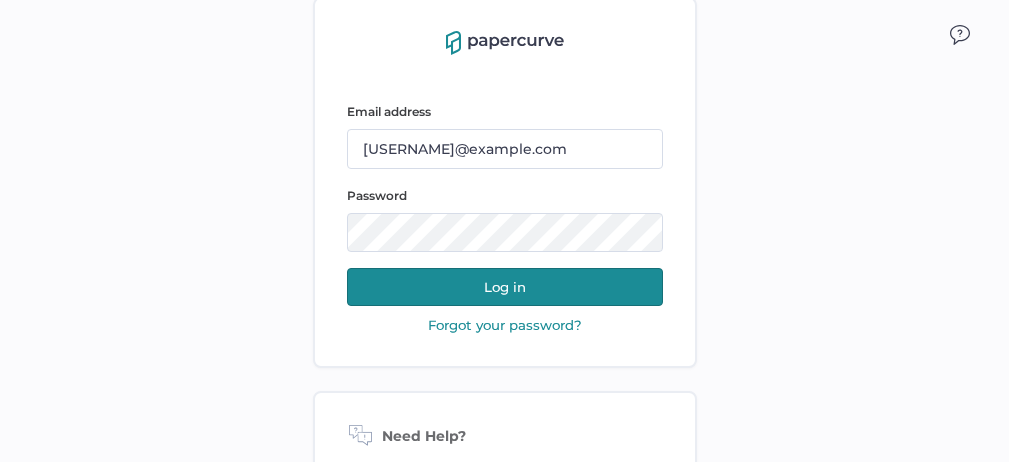 click on "Log in" at bounding box center (505, 287) 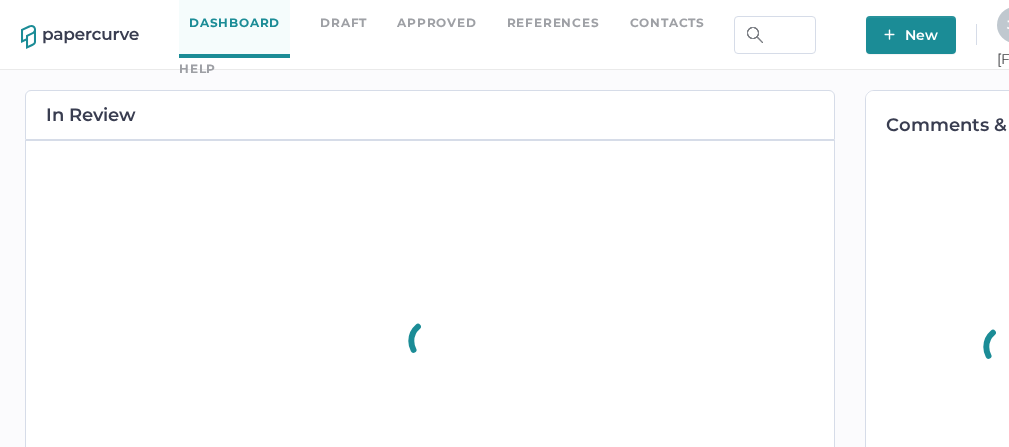 scroll, scrollTop: 0, scrollLeft: 0, axis: both 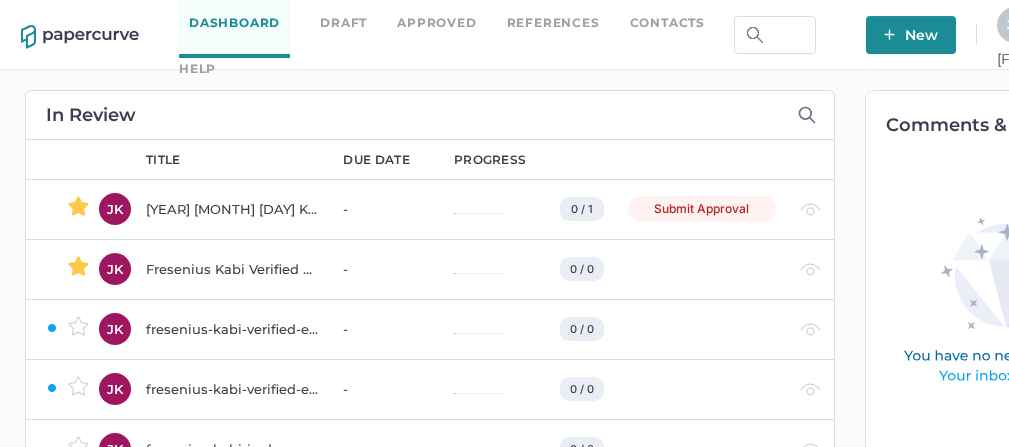 click on "Contacts" at bounding box center (667, 23) 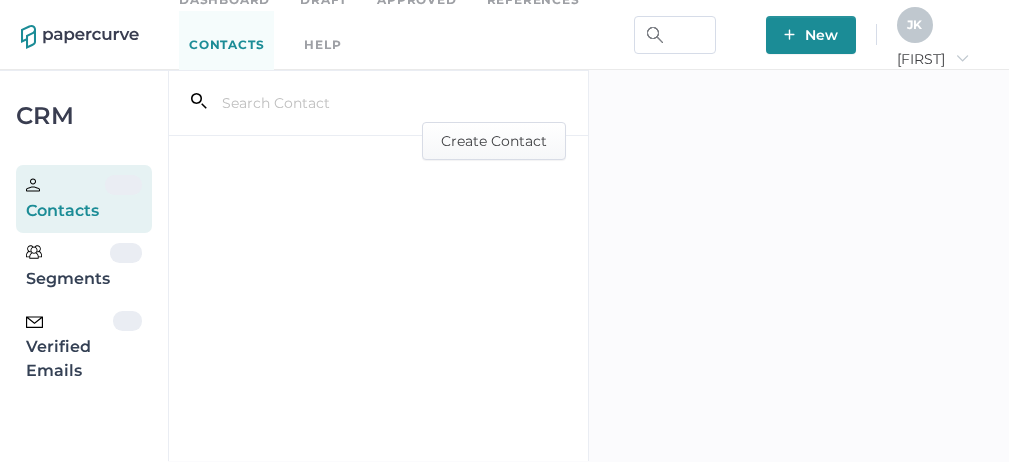scroll, scrollTop: 0, scrollLeft: 0, axis: both 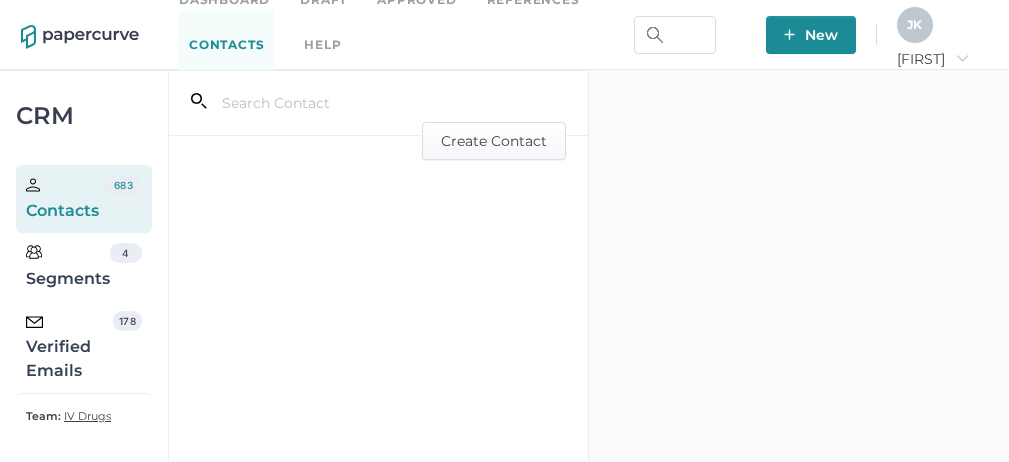 click on "Verified Emails" at bounding box center (69, 347) 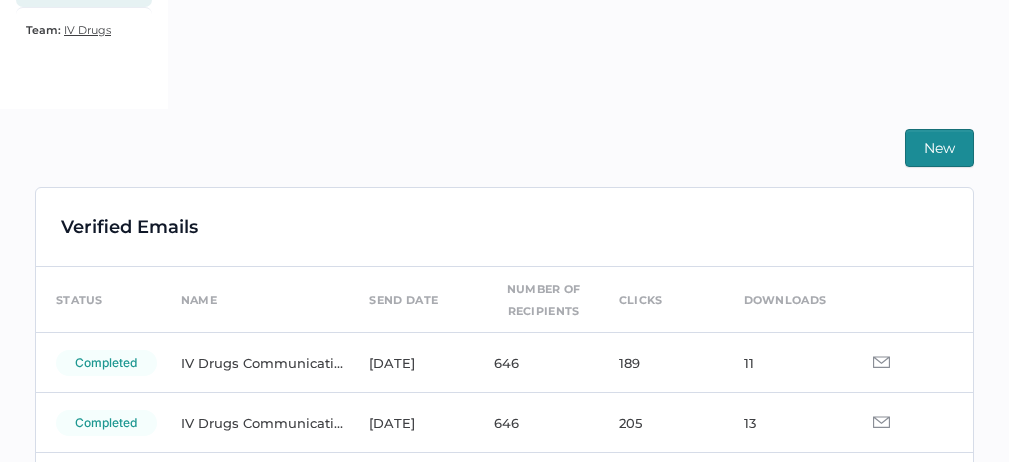 scroll, scrollTop: 387, scrollLeft: 0, axis: vertical 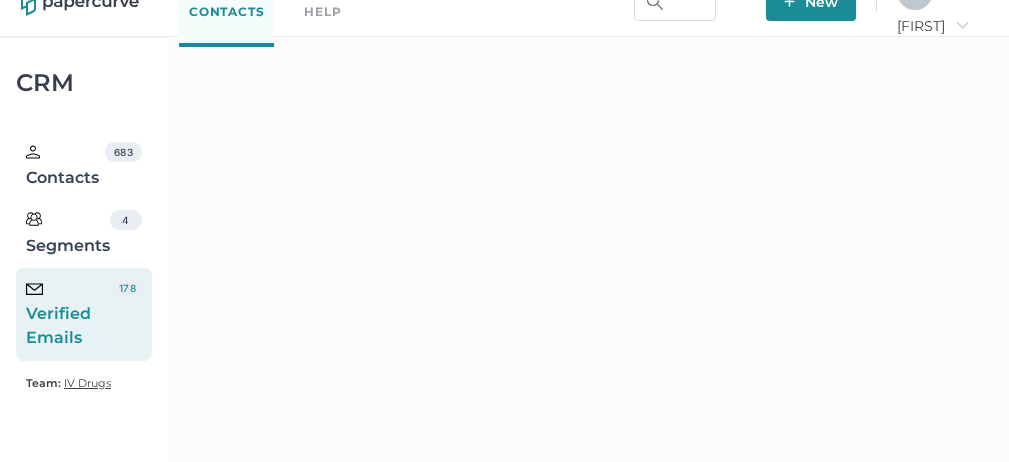 click on "Verified Emails" at bounding box center (69, 314) 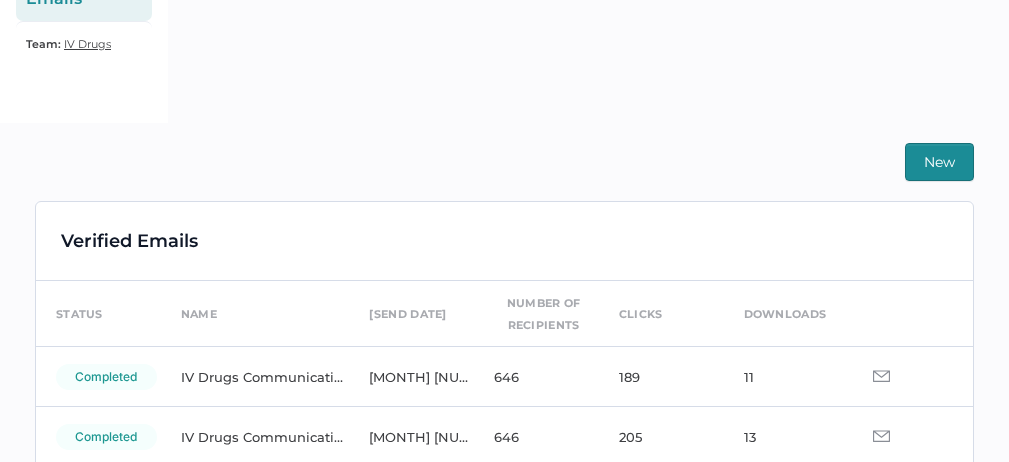 scroll, scrollTop: 373, scrollLeft: 0, axis: vertical 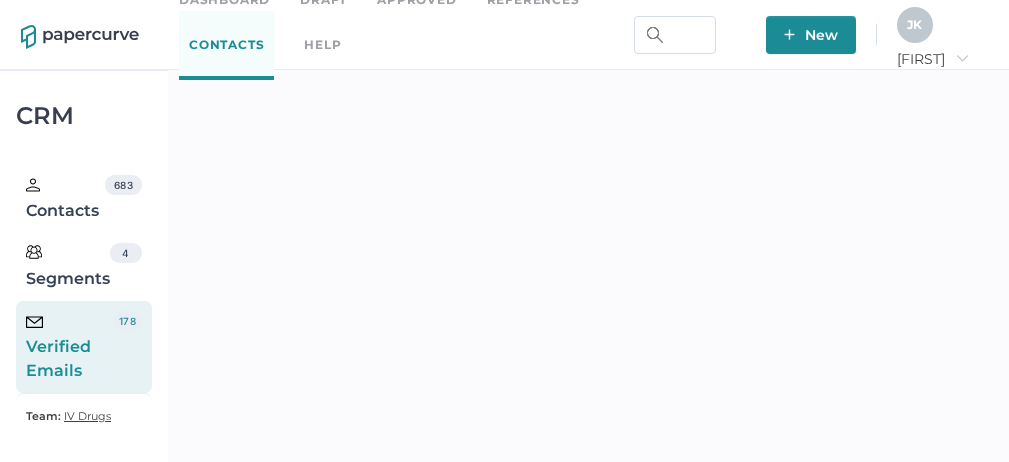 click on "J K" at bounding box center (915, 25) 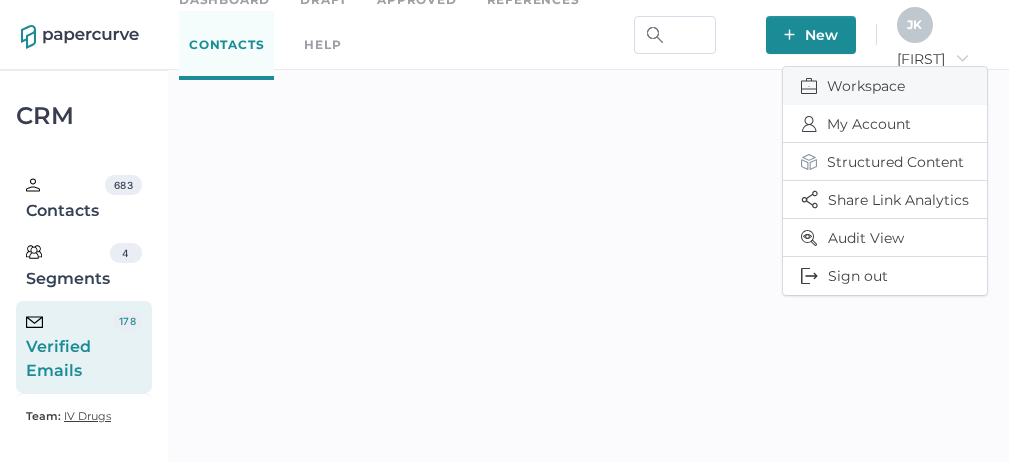 click on "Workspace" at bounding box center (885, 86) 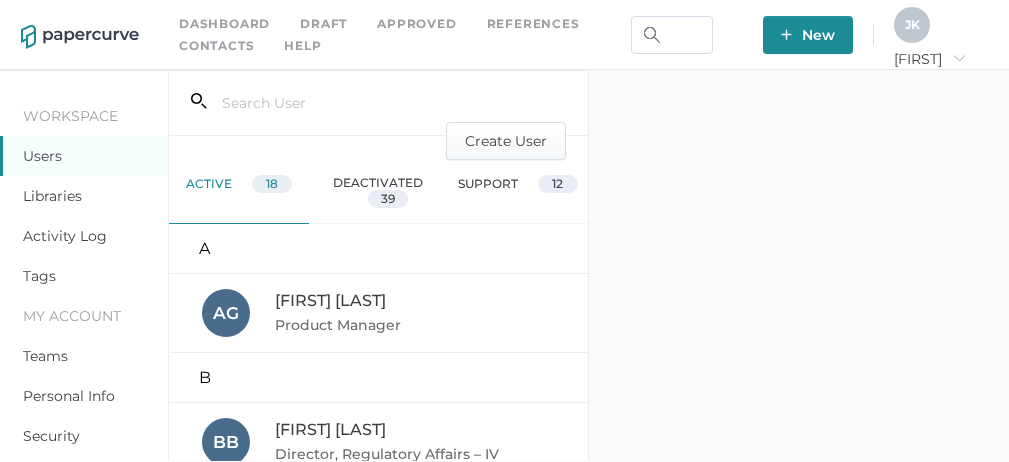 click on "Activity Log" at bounding box center (65, 236) 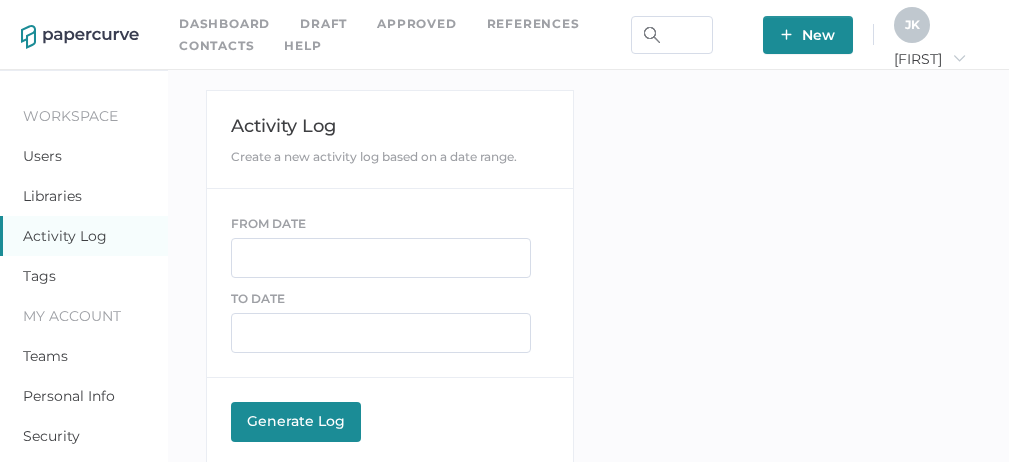 scroll, scrollTop: 0, scrollLeft: 0, axis: both 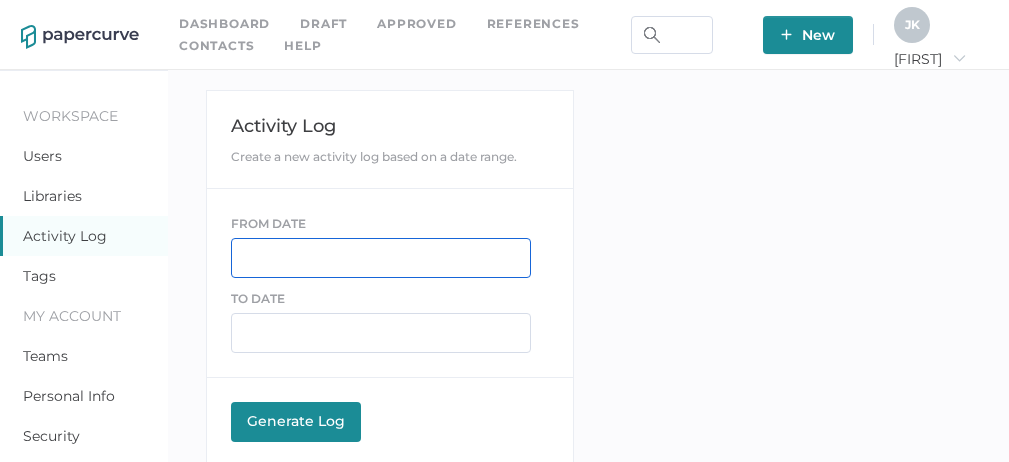 click at bounding box center [381, 258] 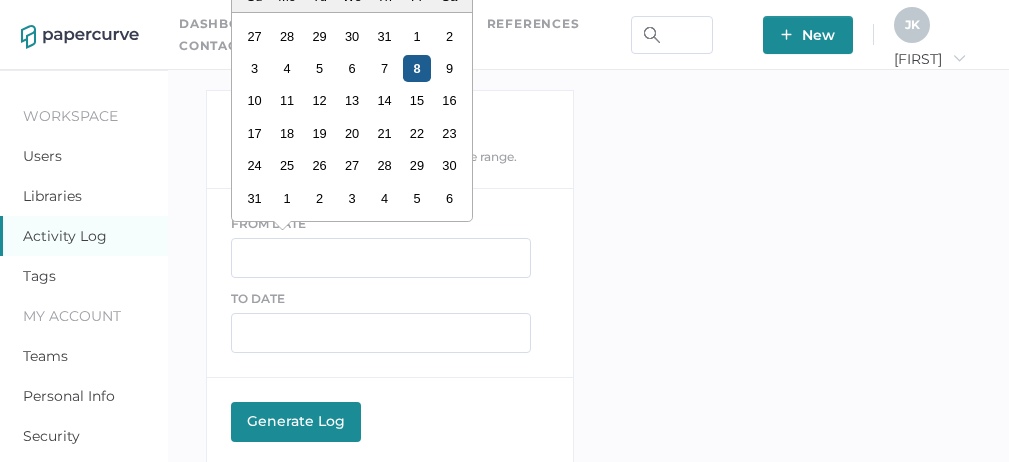 click on "8" at bounding box center (417, 68) 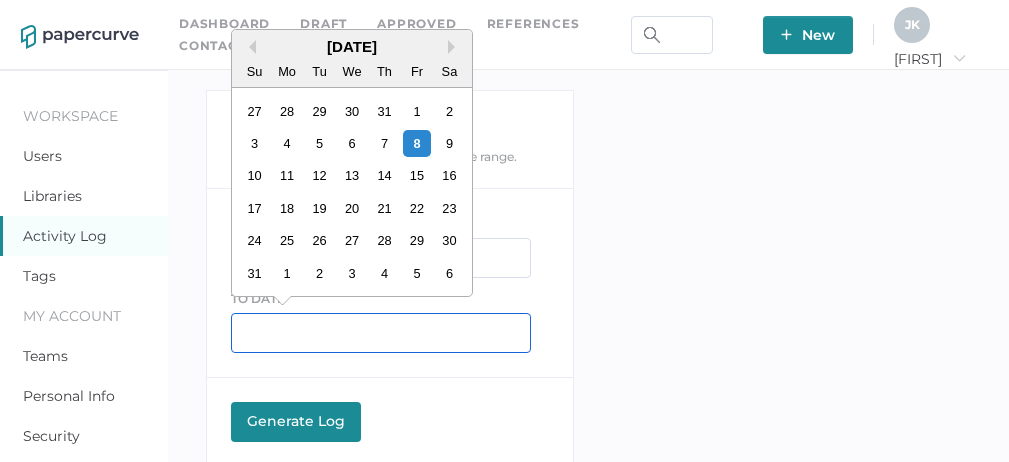 click at bounding box center [381, 333] 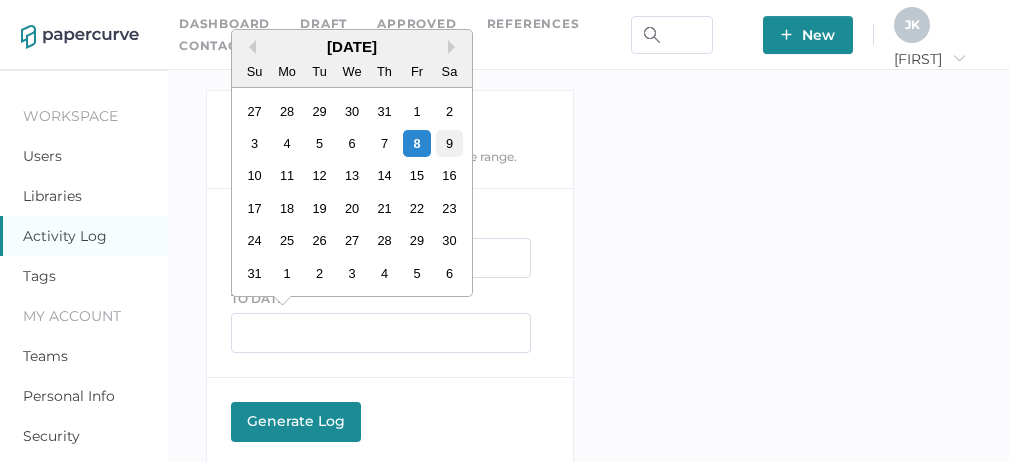 click on "9" at bounding box center (449, 143) 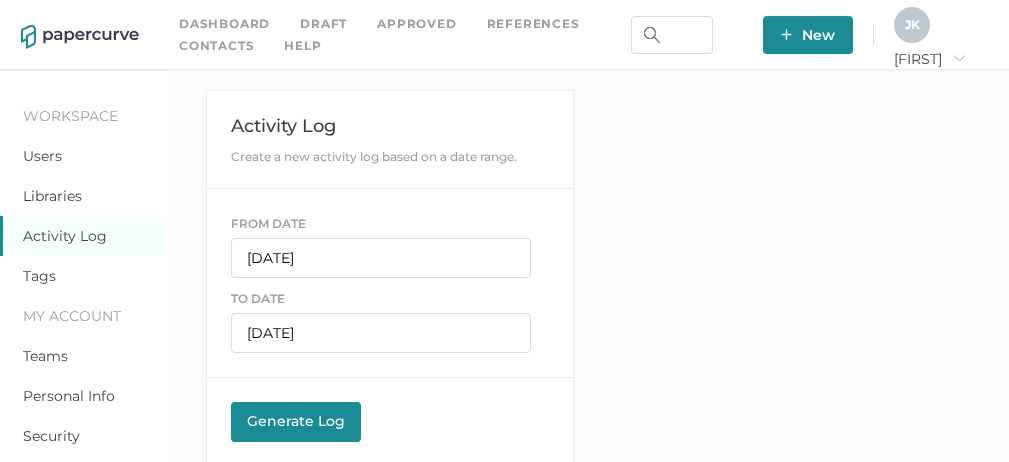 click on "Generate Log" at bounding box center [296, 421] 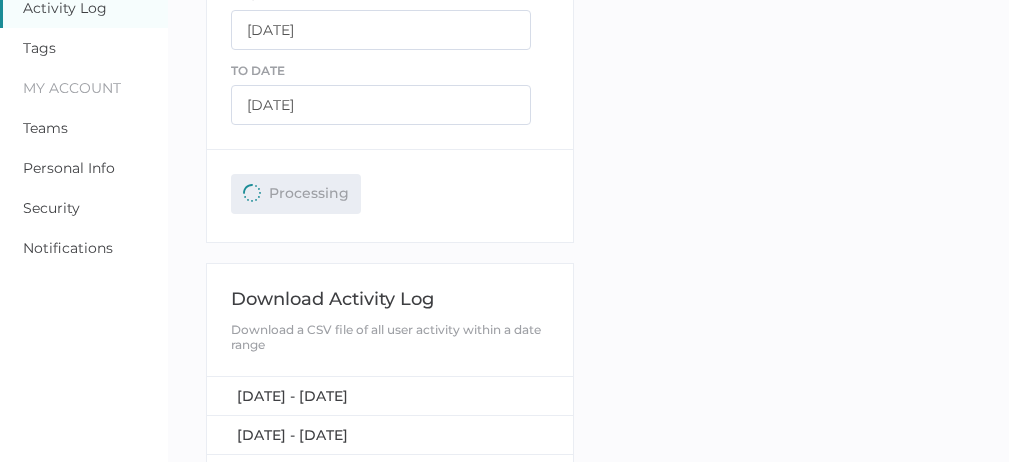 scroll, scrollTop: 229, scrollLeft: 0, axis: vertical 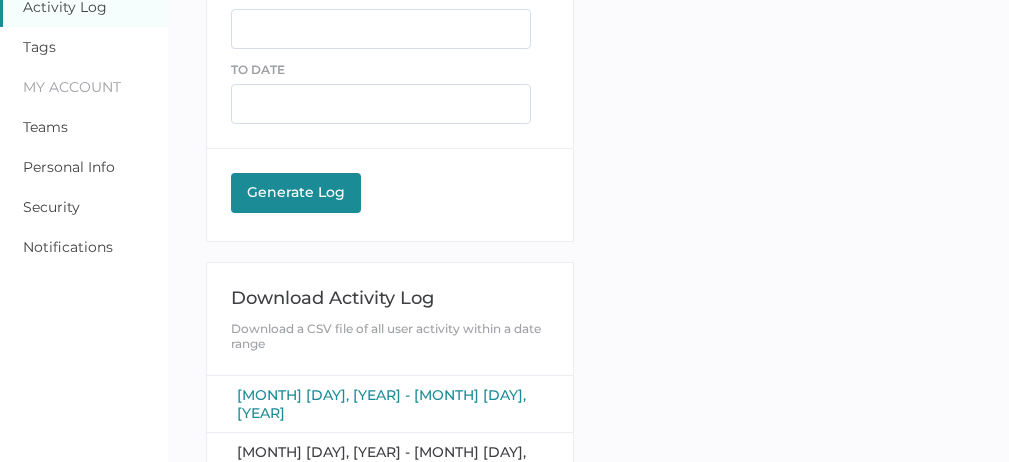 click on "August 8, 2025 - August 9, 2025" at bounding box center (381, 404) 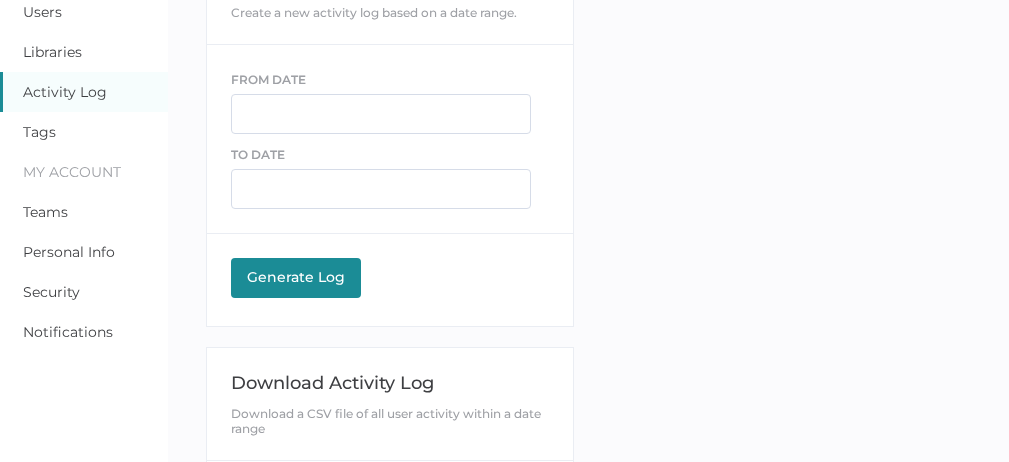 scroll, scrollTop: 141, scrollLeft: 0, axis: vertical 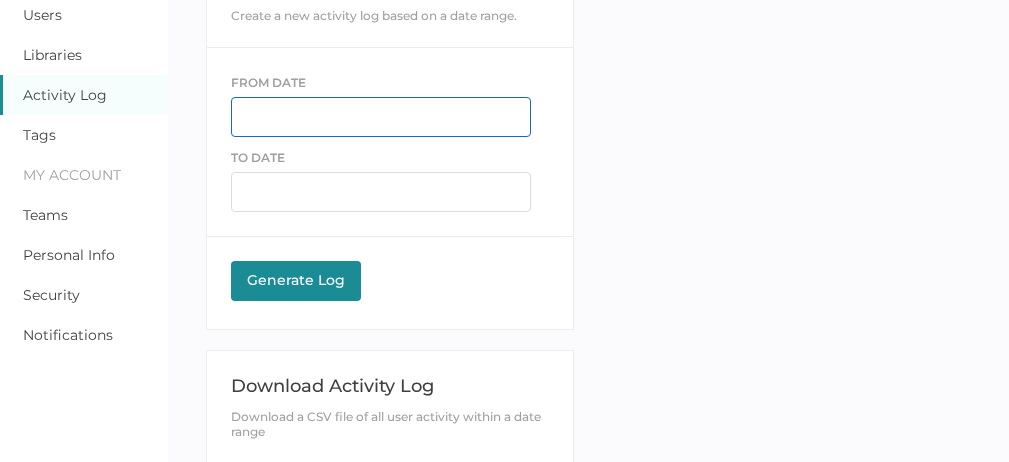 click at bounding box center [381, 117] 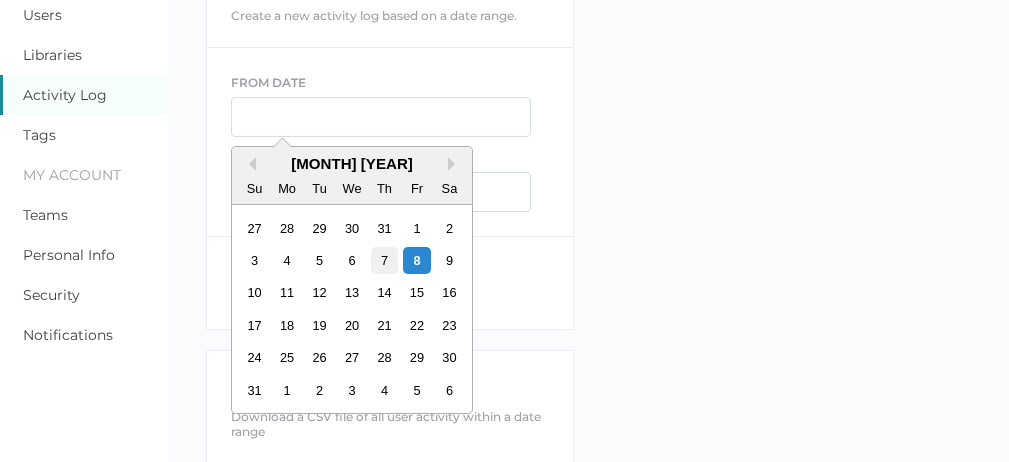 click on "7" at bounding box center (384, 260) 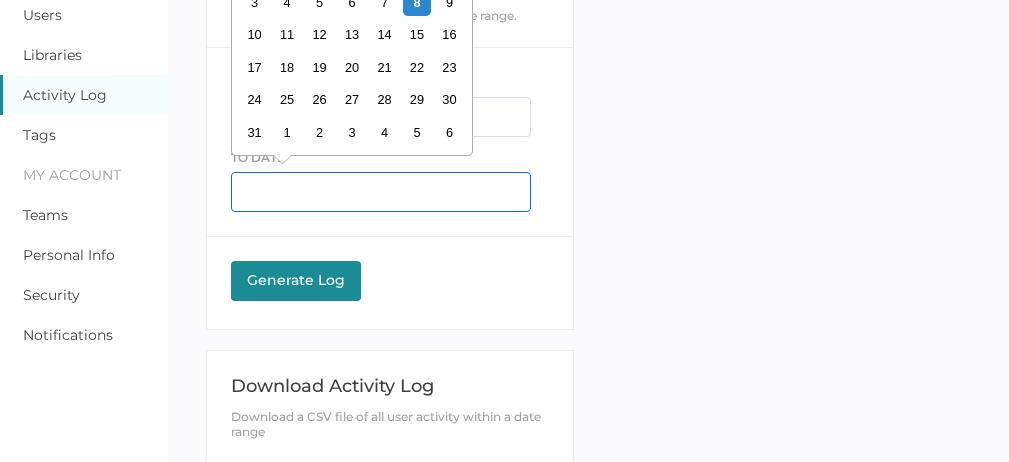 click at bounding box center [381, 192] 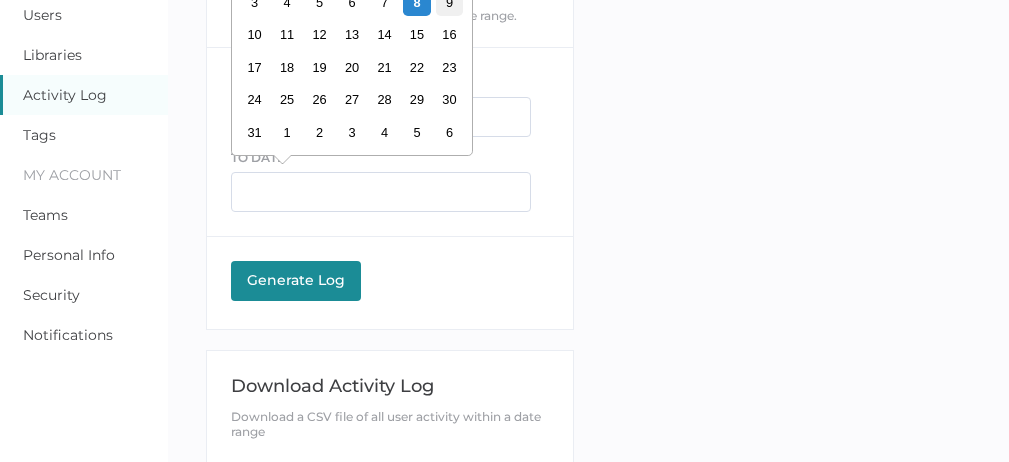 click on "9" at bounding box center (449, 2) 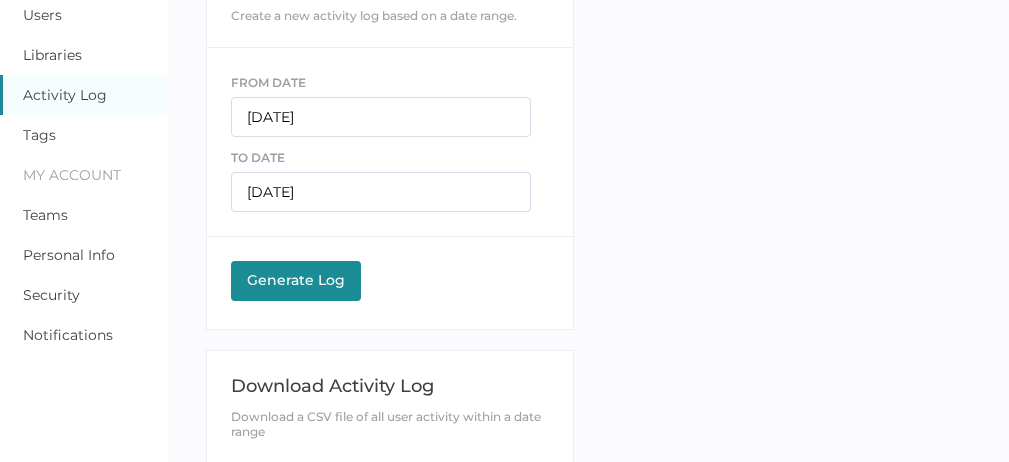 click on "Generate Log" at bounding box center (296, 280) 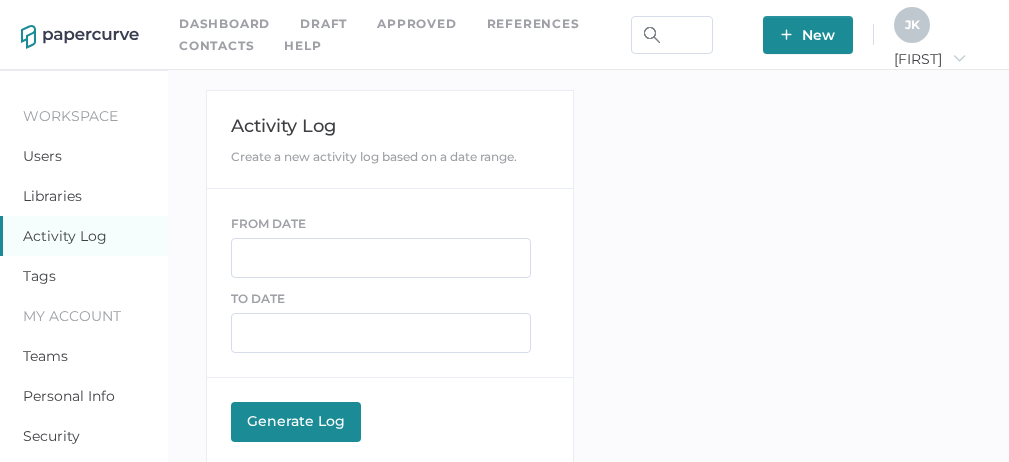 scroll, scrollTop: 141, scrollLeft: 0, axis: vertical 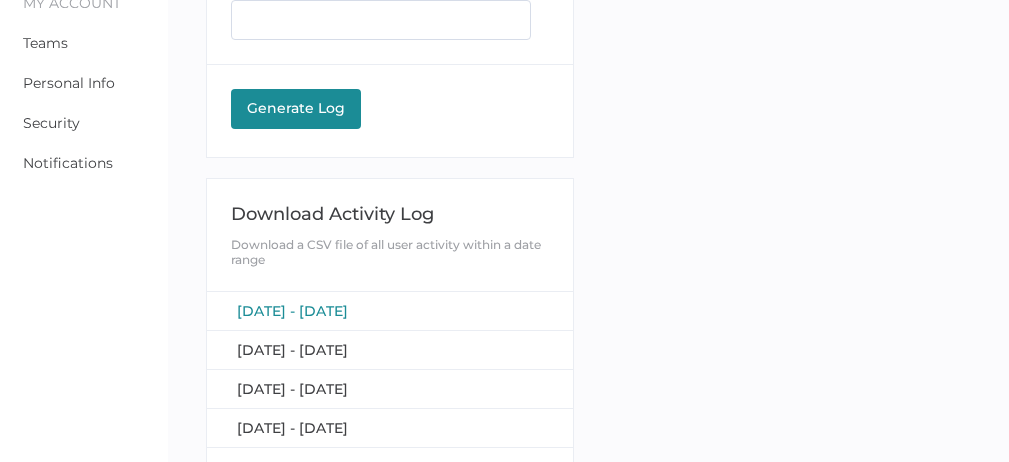 click on "[DATE] - [DATE]" at bounding box center (292, 311) 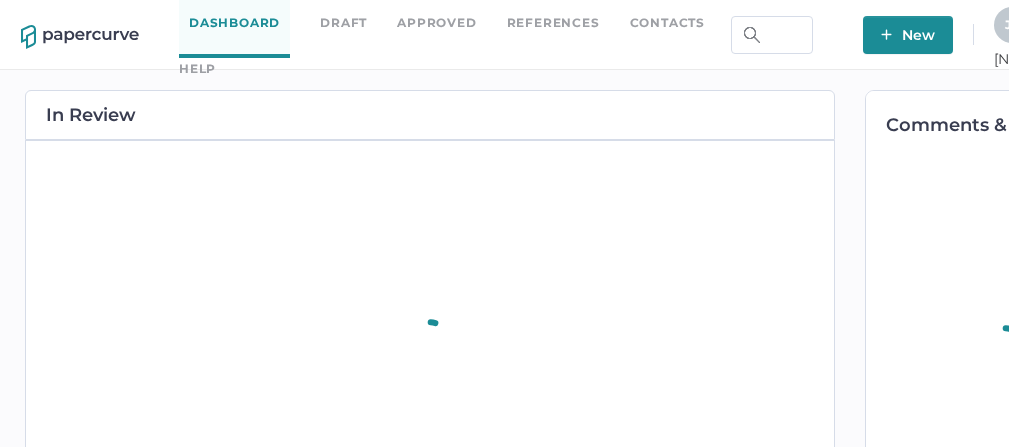 scroll, scrollTop: 0, scrollLeft: 0, axis: both 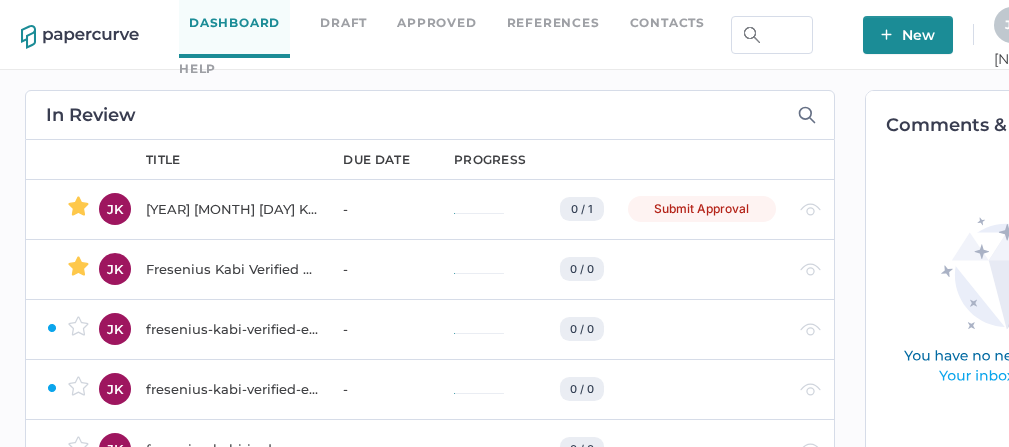 click on "Draft" at bounding box center (343, 23) 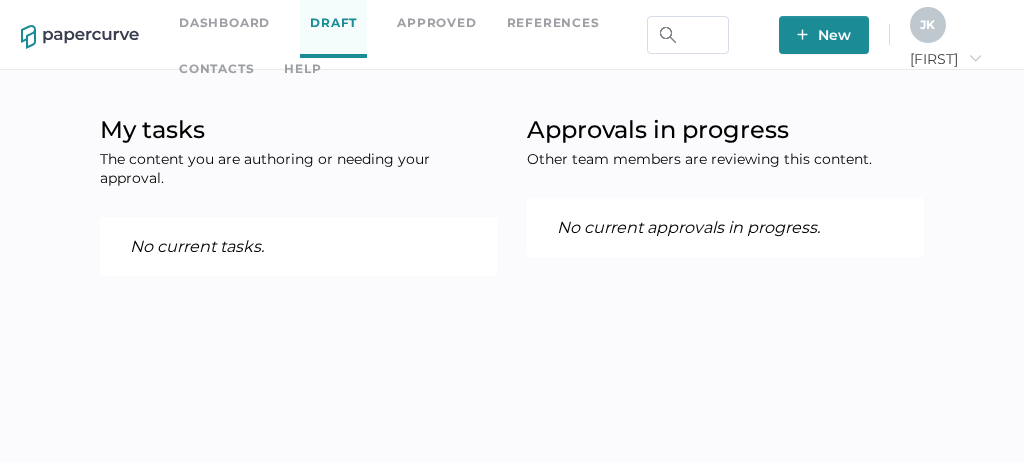 scroll, scrollTop: 0, scrollLeft: 0, axis: both 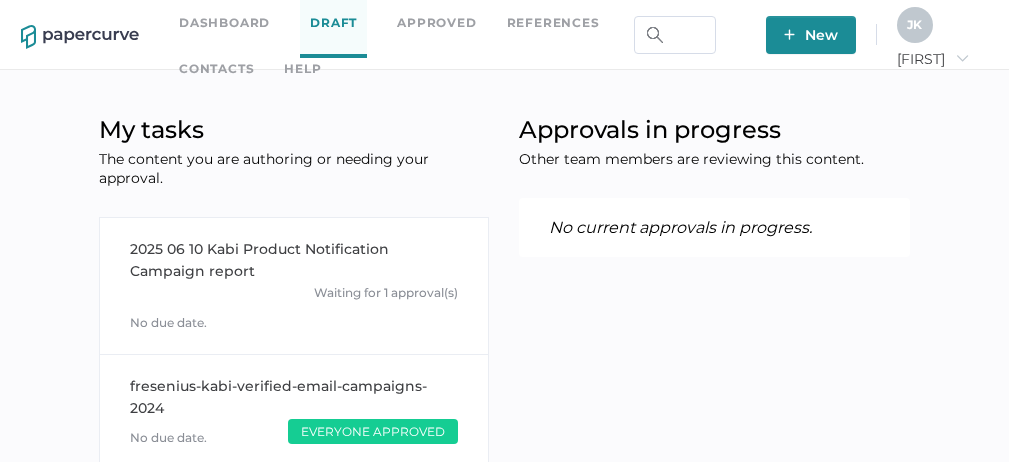 click on "Dashboard" at bounding box center [224, 23] 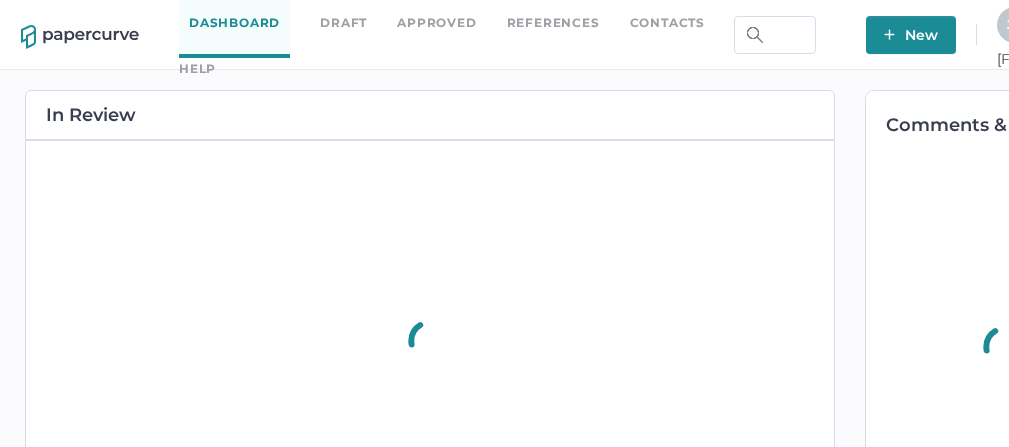 scroll, scrollTop: 0, scrollLeft: 0, axis: both 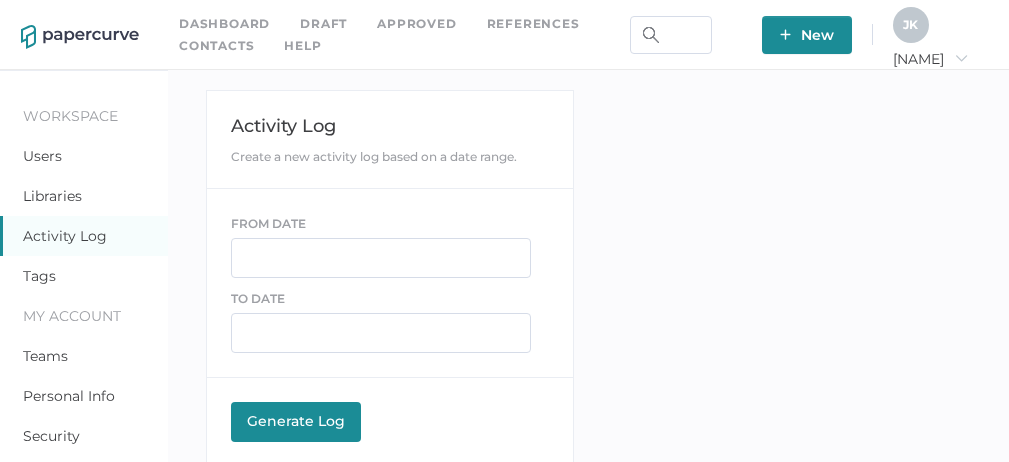click on "Contacts" at bounding box center [216, 46] 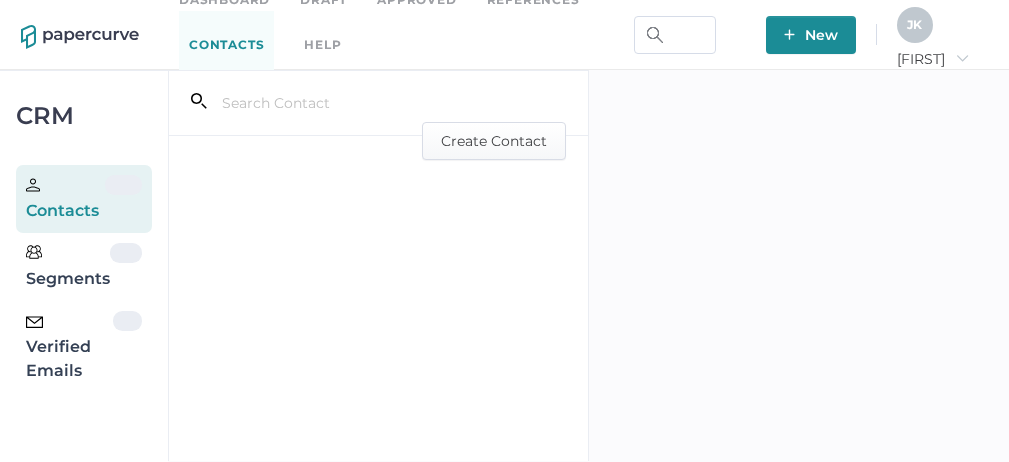 scroll, scrollTop: 0, scrollLeft: 0, axis: both 